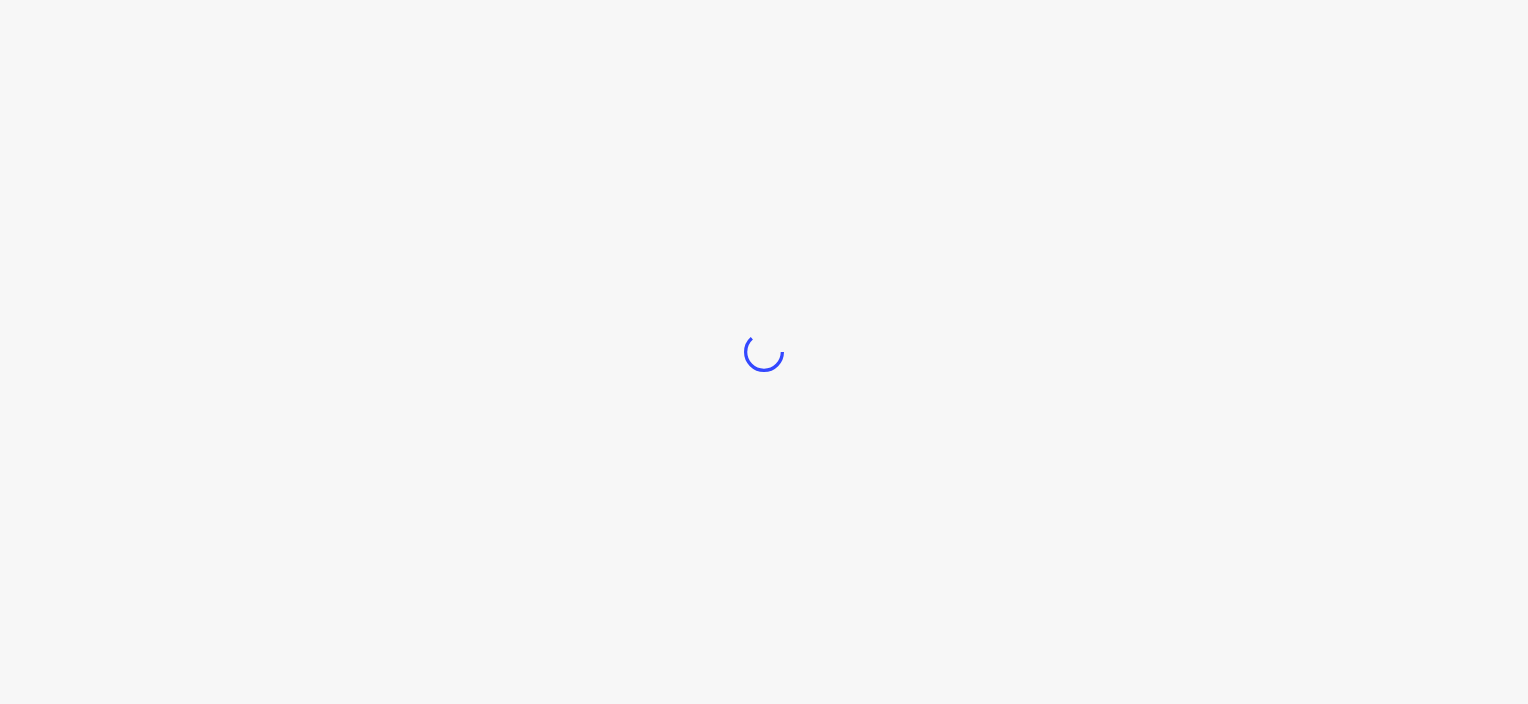 scroll, scrollTop: 0, scrollLeft: 0, axis: both 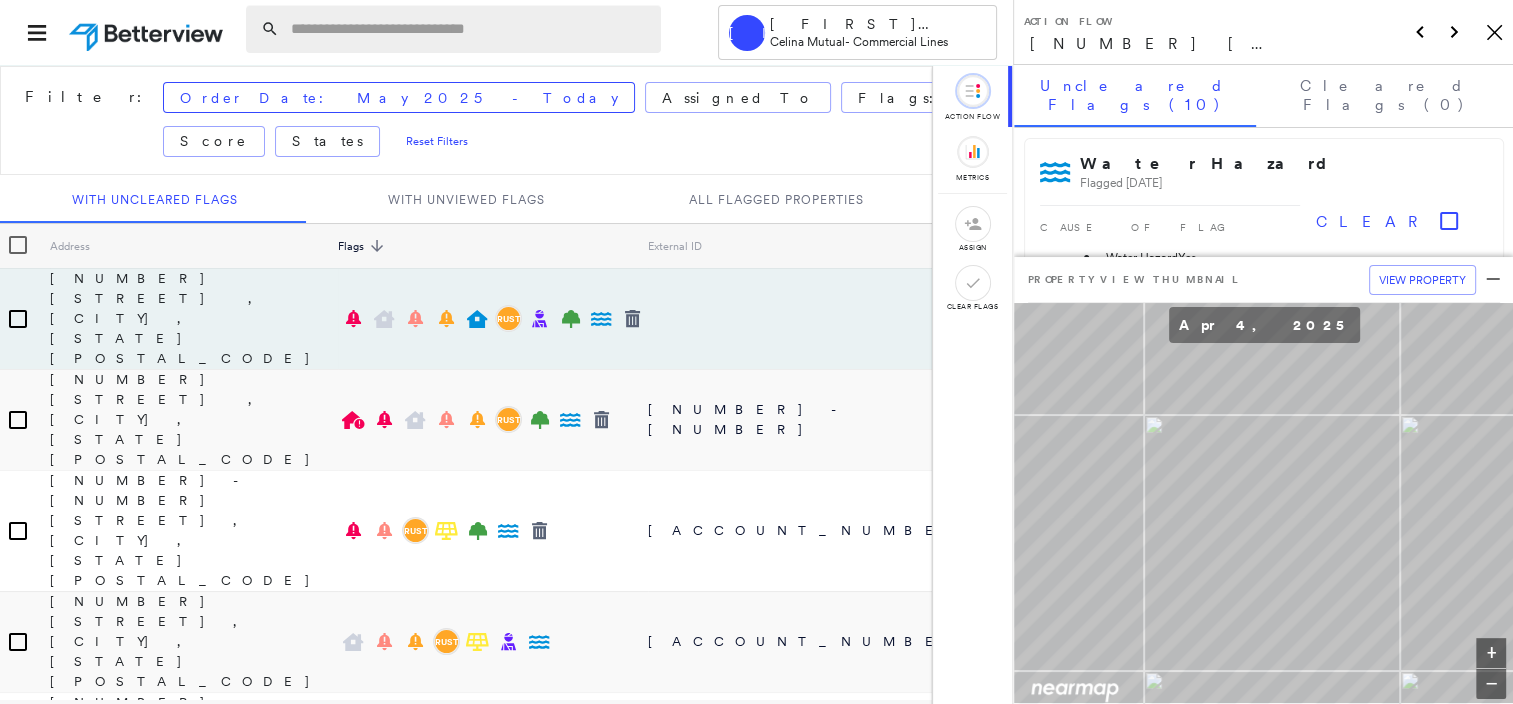 click at bounding box center (470, 29) 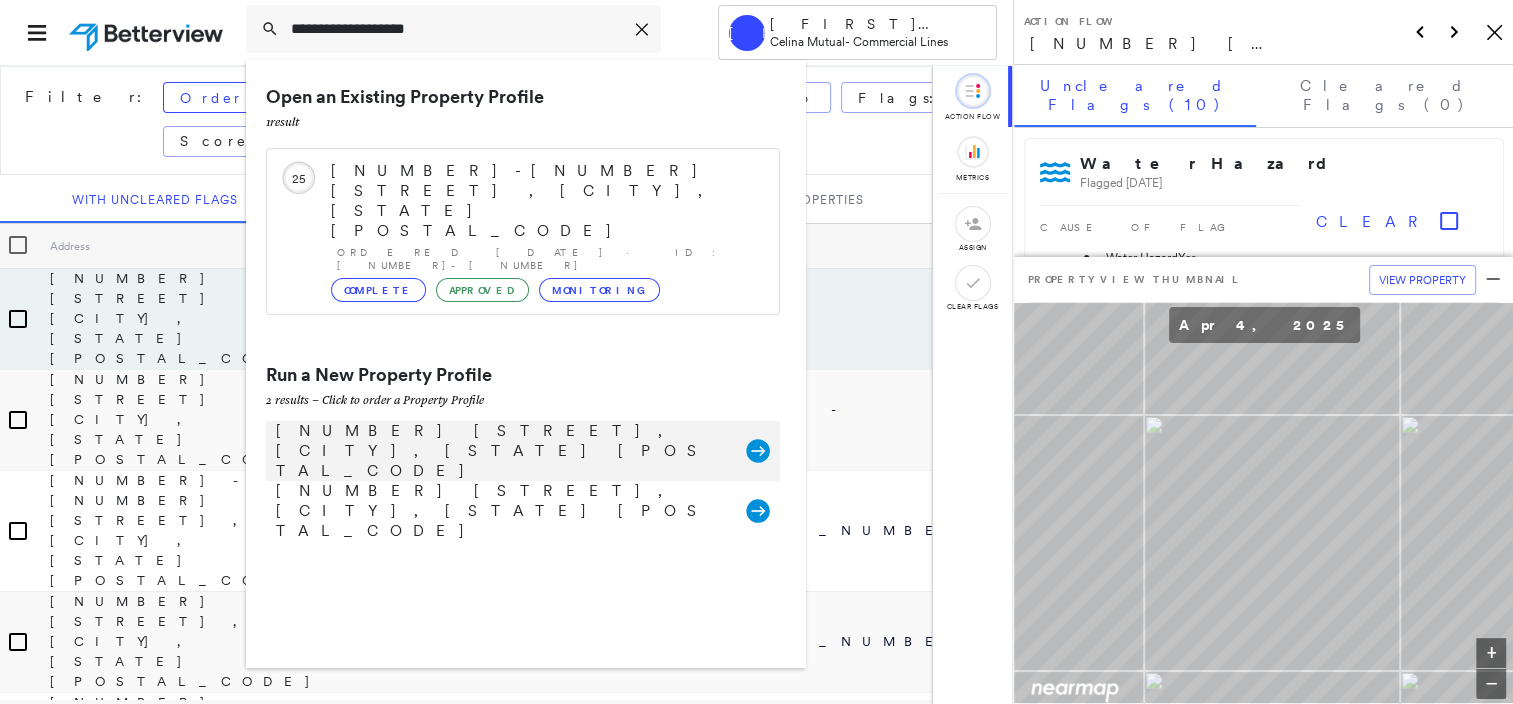 type on "**********" 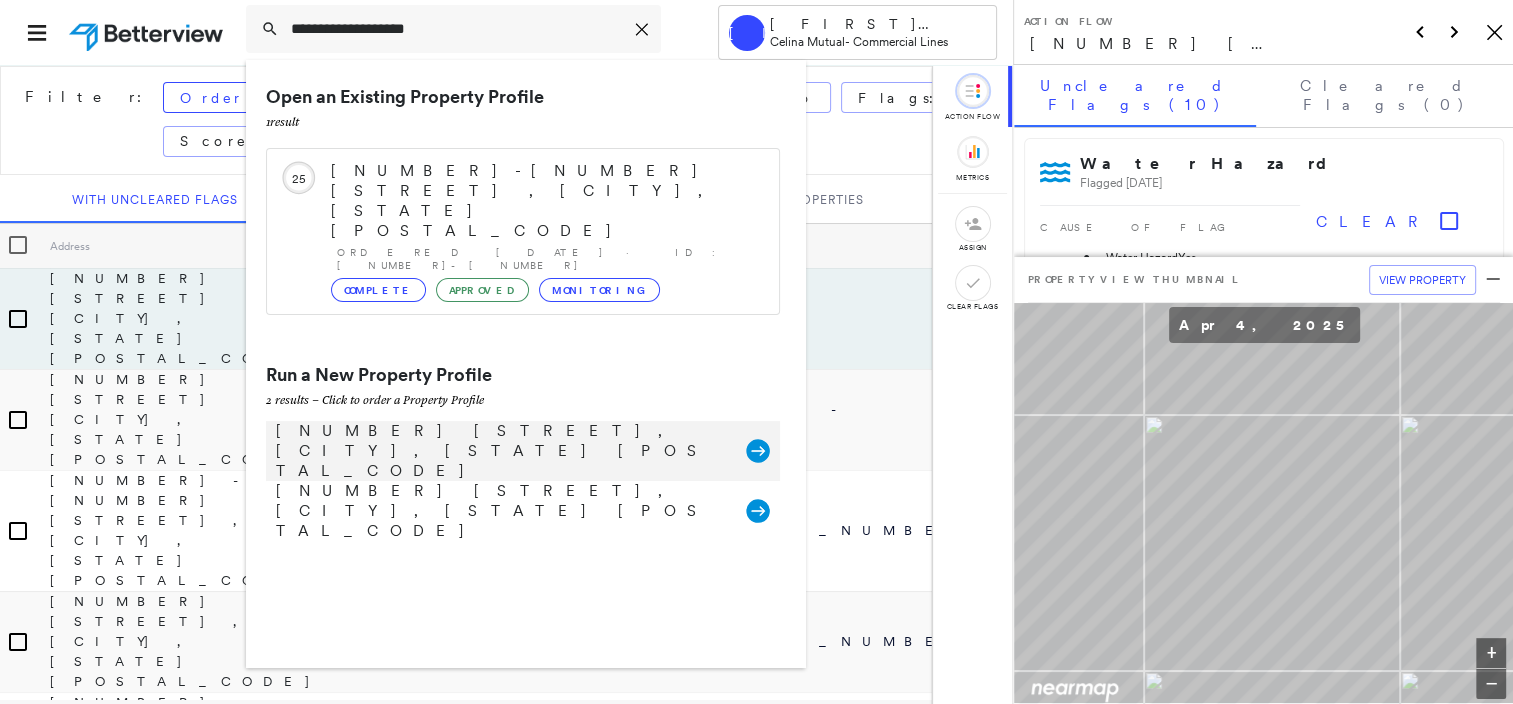 click on "[NUMBER] [STREET], [CITY], [STATE] [POSTAL_CODE]" at bounding box center [501, 451] 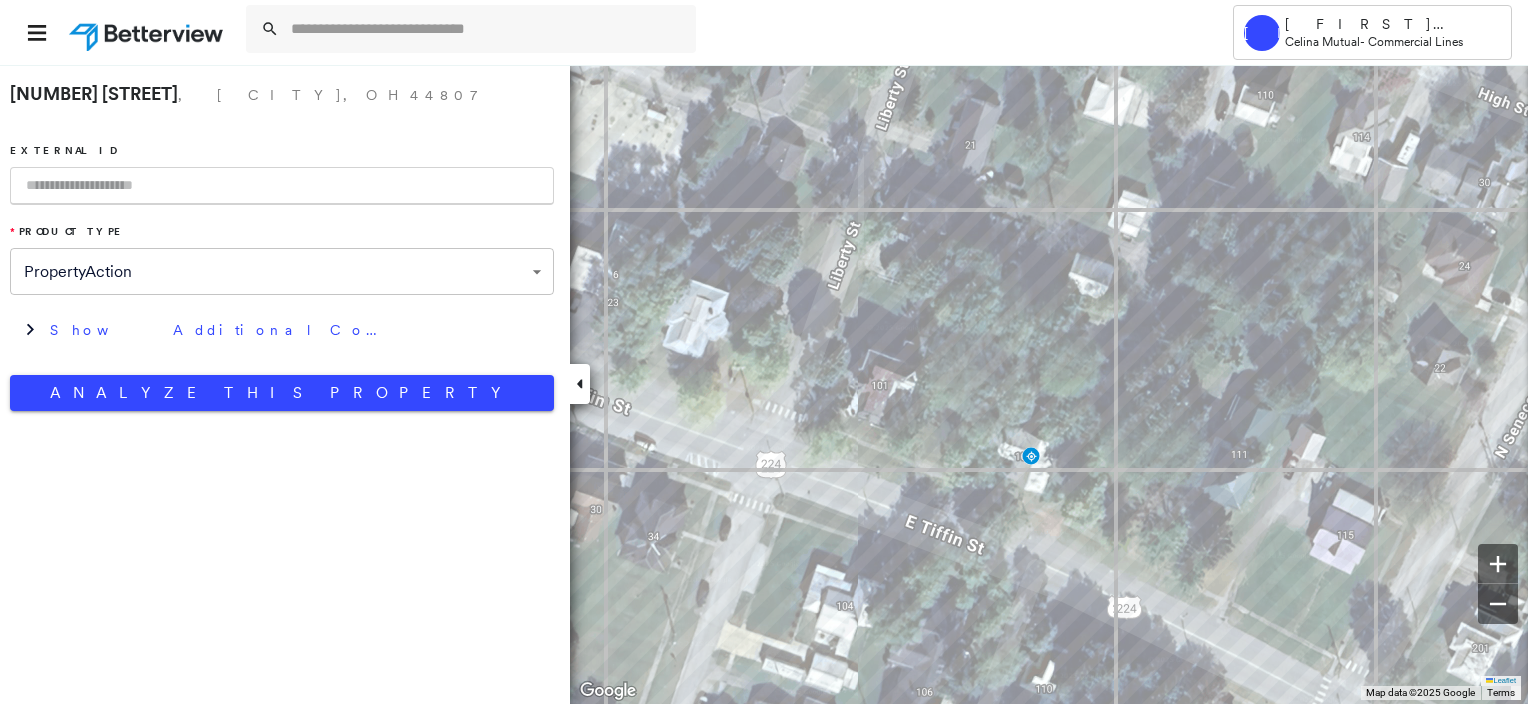 click at bounding box center [282, 186] 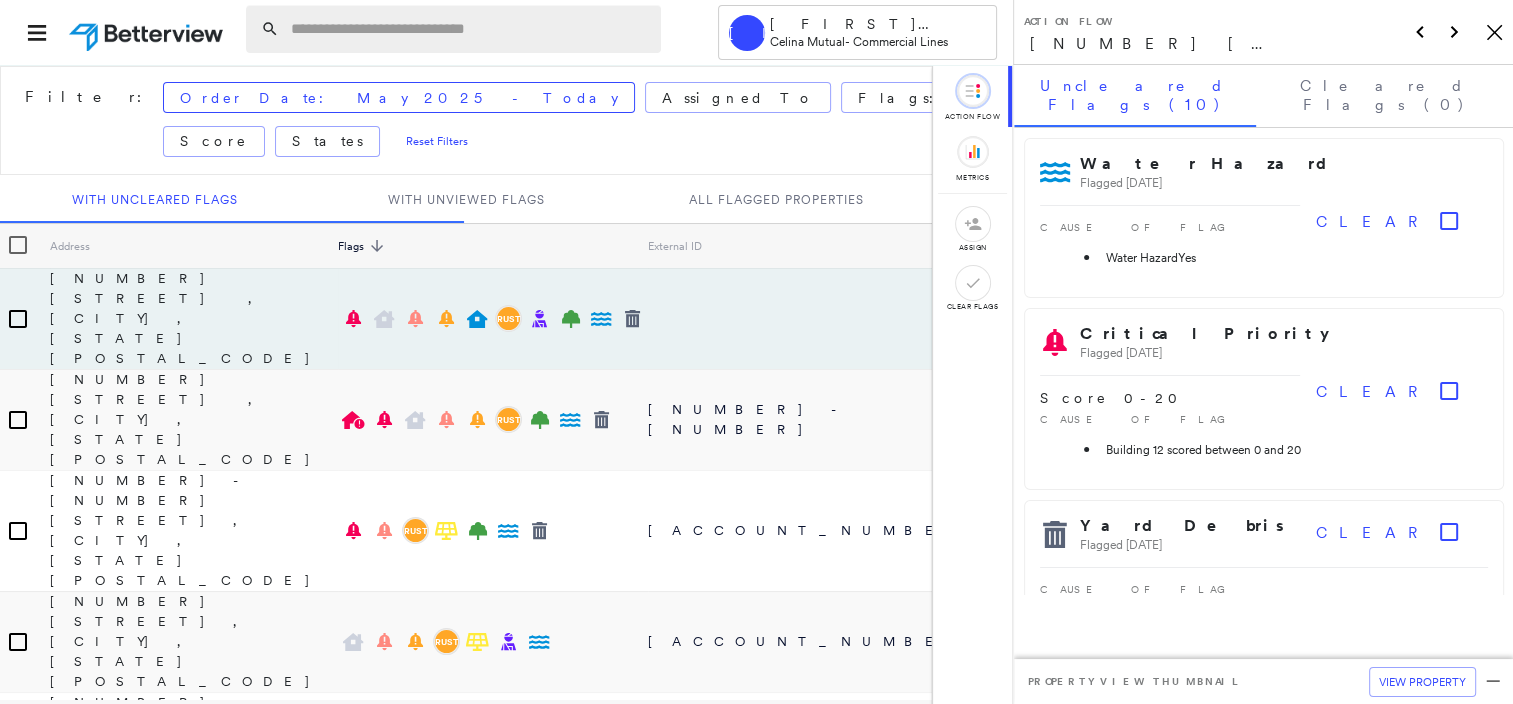 click at bounding box center [470, 29] 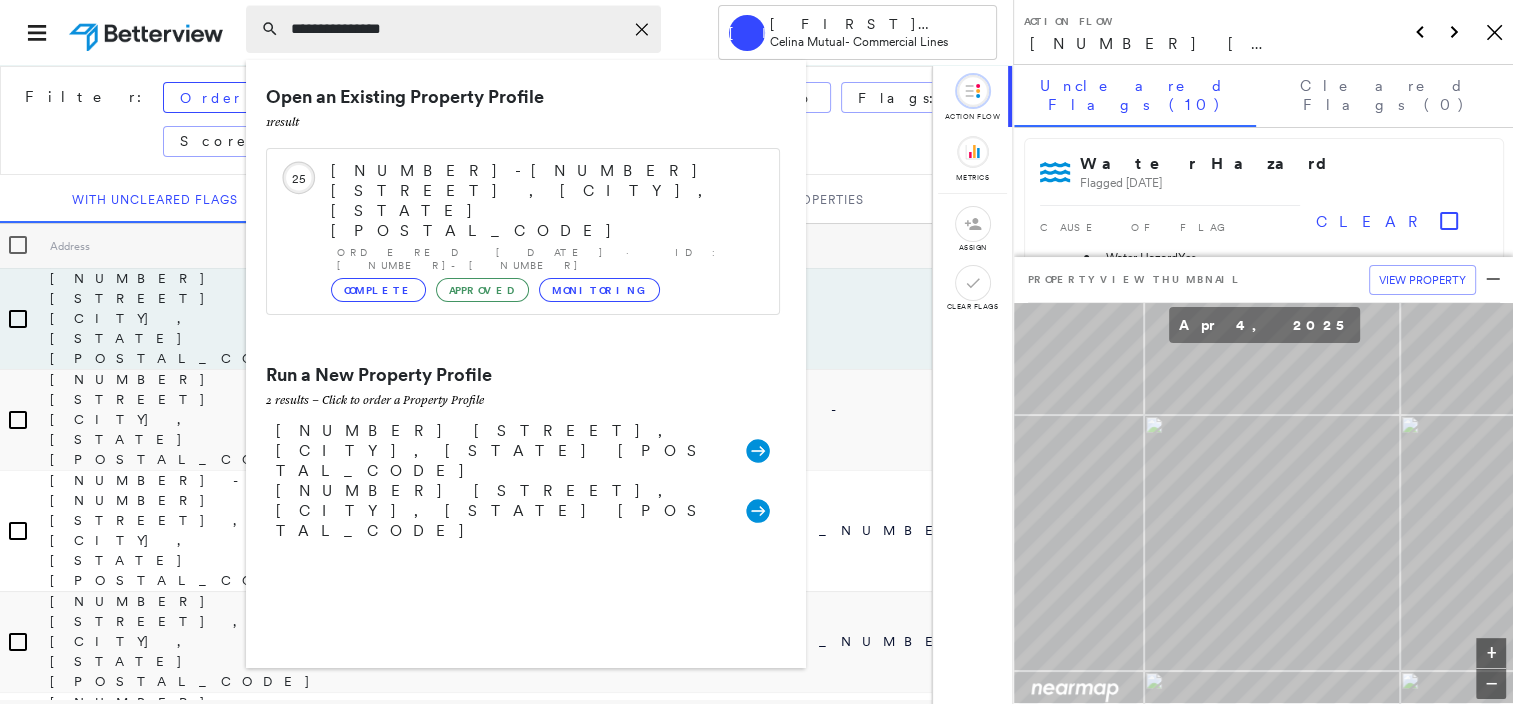 click on "**********" at bounding box center [457, 29] 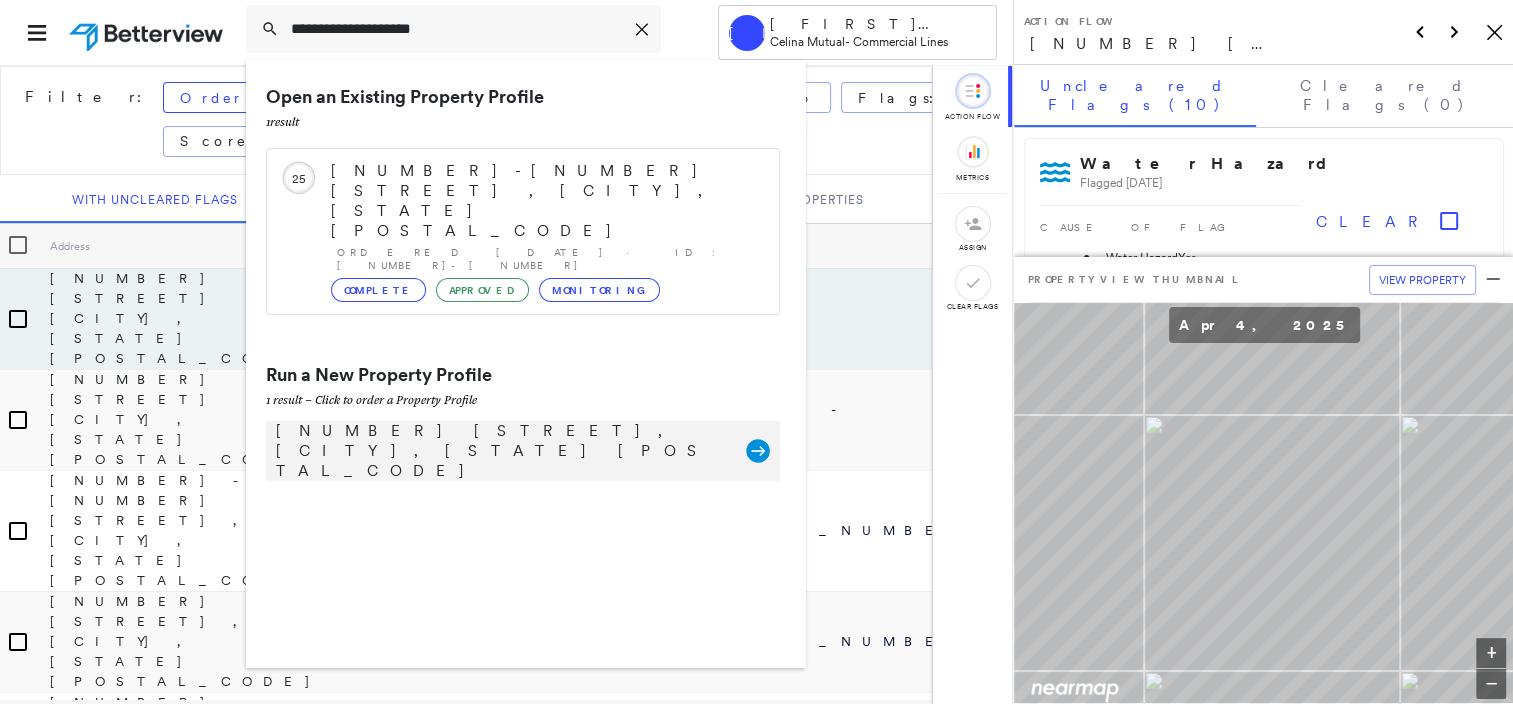 type on "**********" 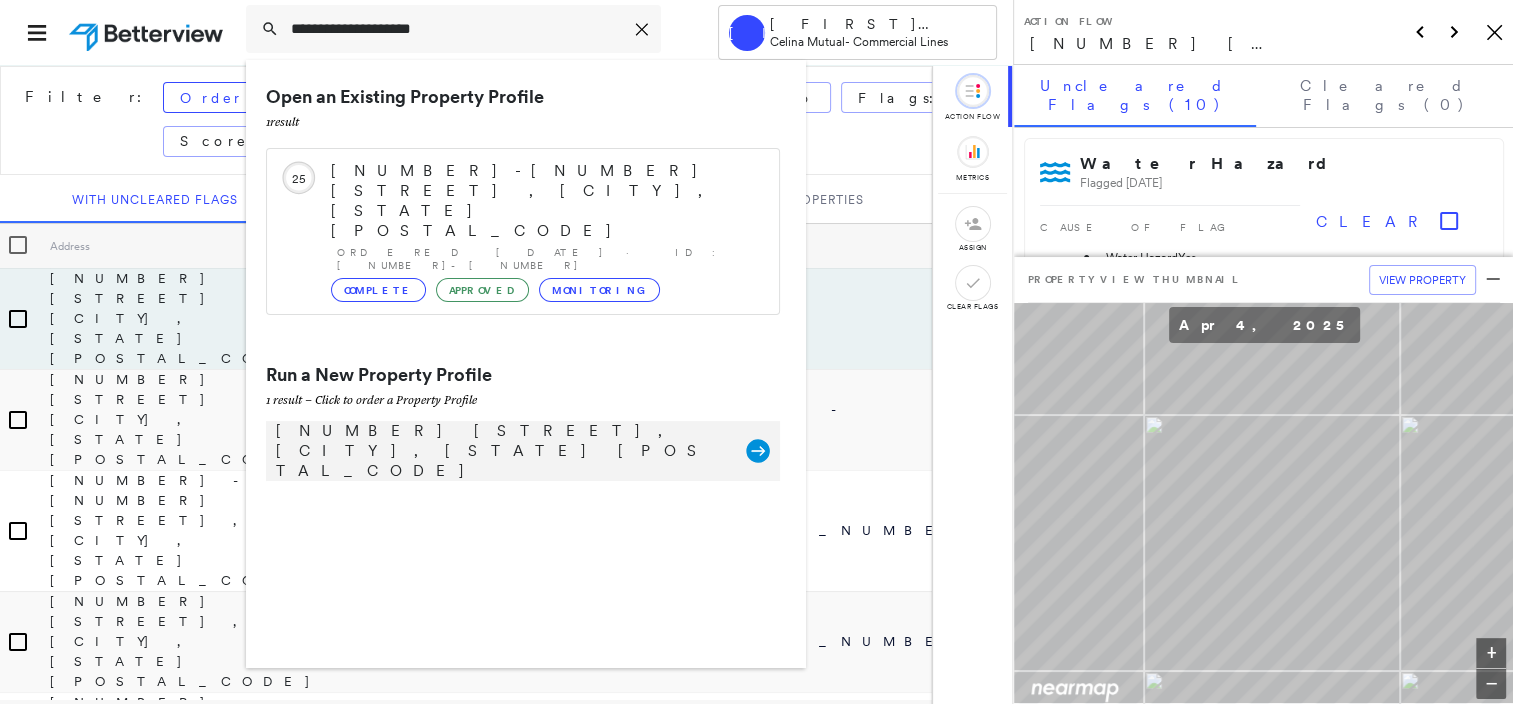 click on "[NUMBER] [STREET], [CITY], [STATE] [POSTAL_CODE]" at bounding box center [501, 451] 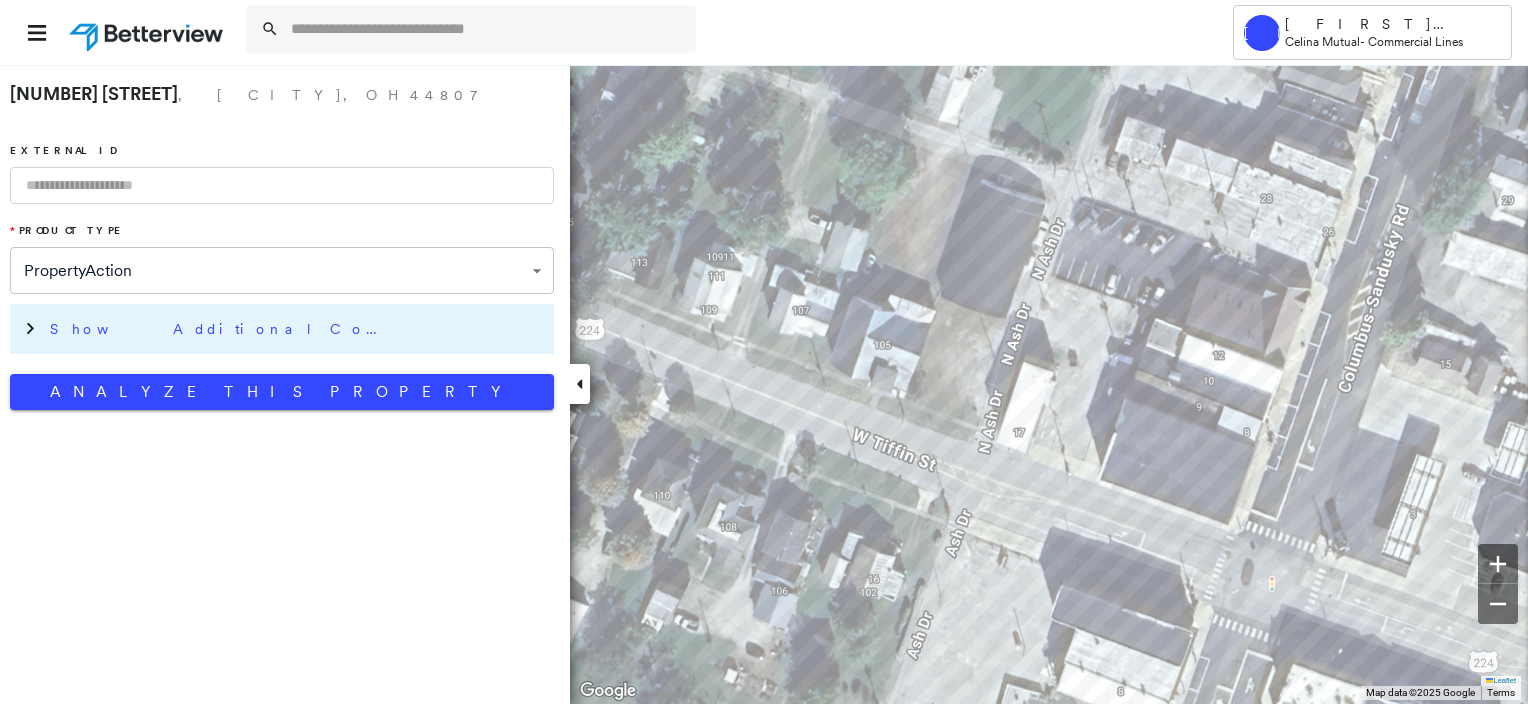click on "Show Additional Company Data" at bounding box center (220, 329) 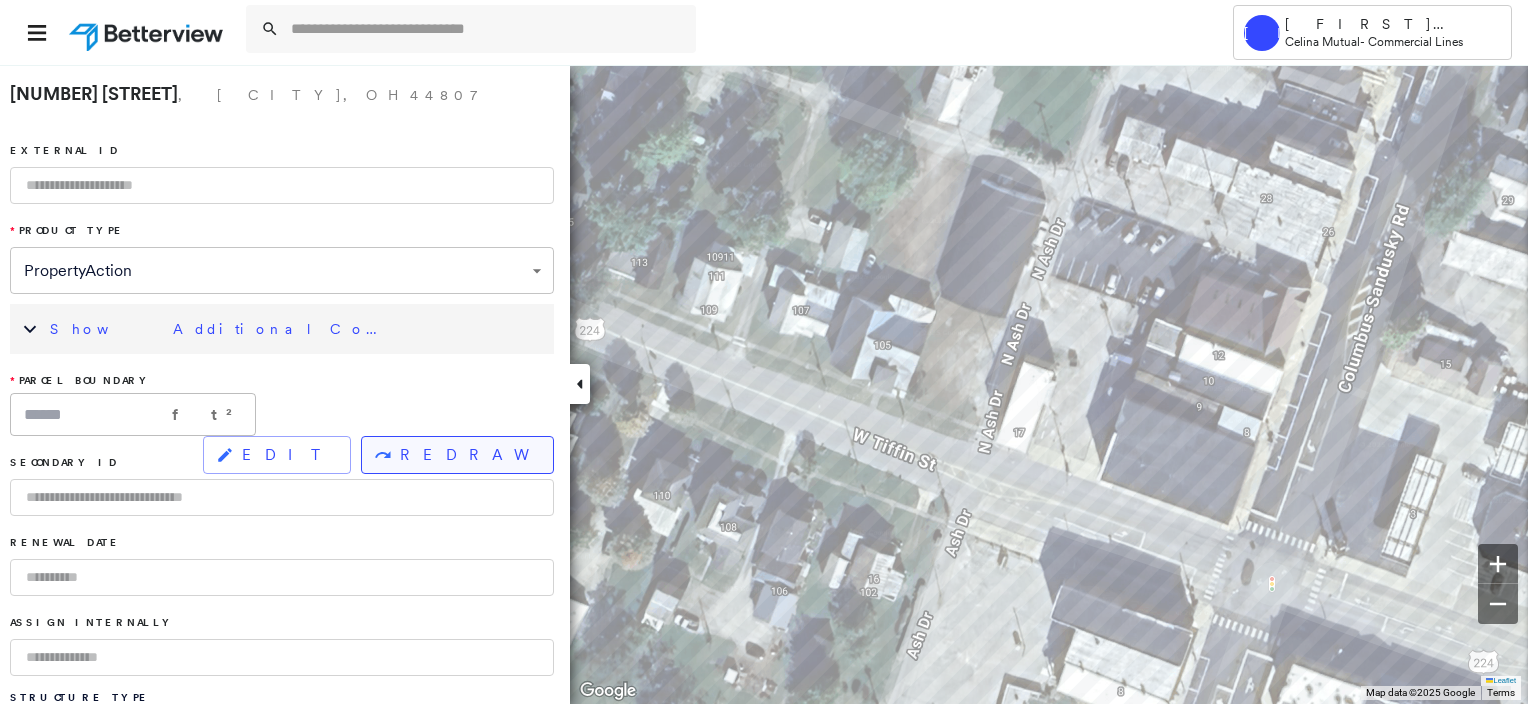 click on "REDRAW" at bounding box center [457, 455] 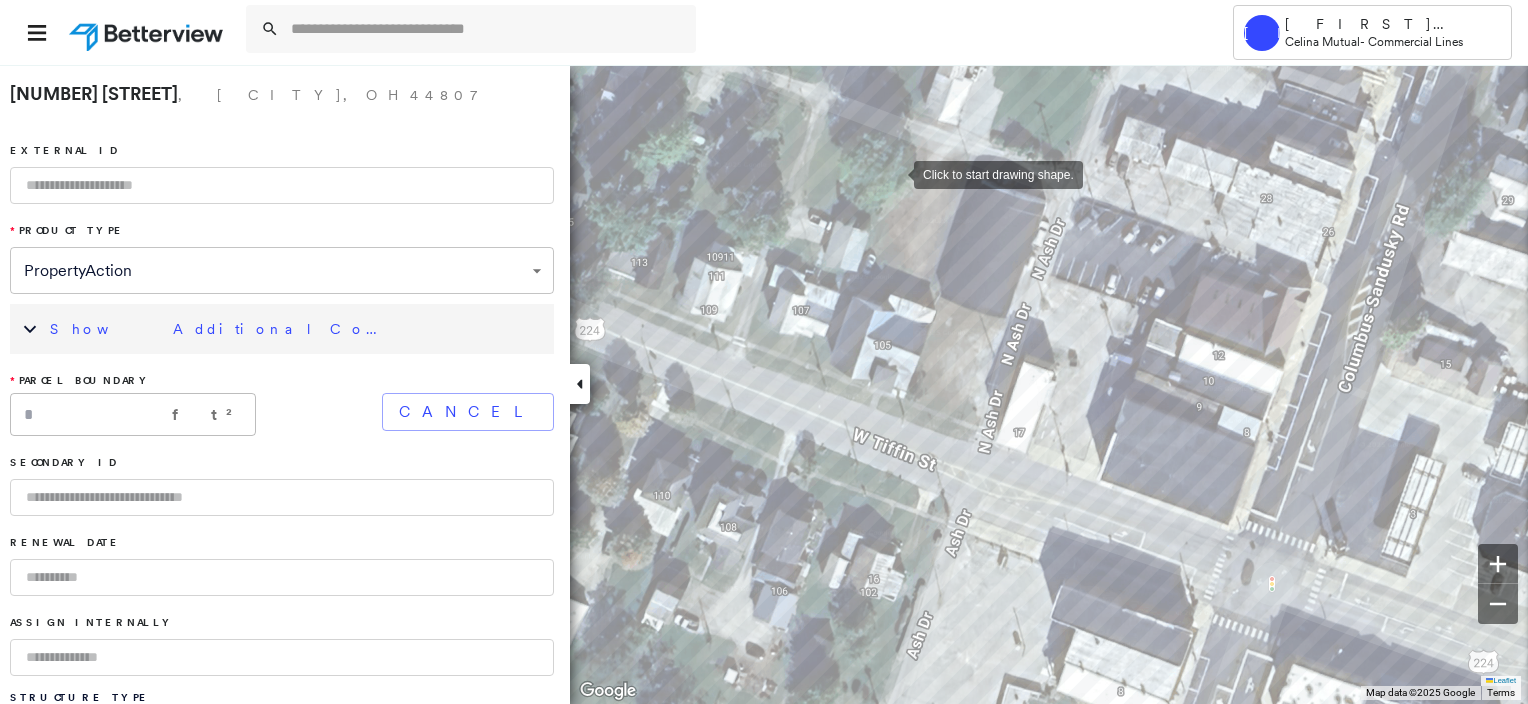 click at bounding box center [894, 173] 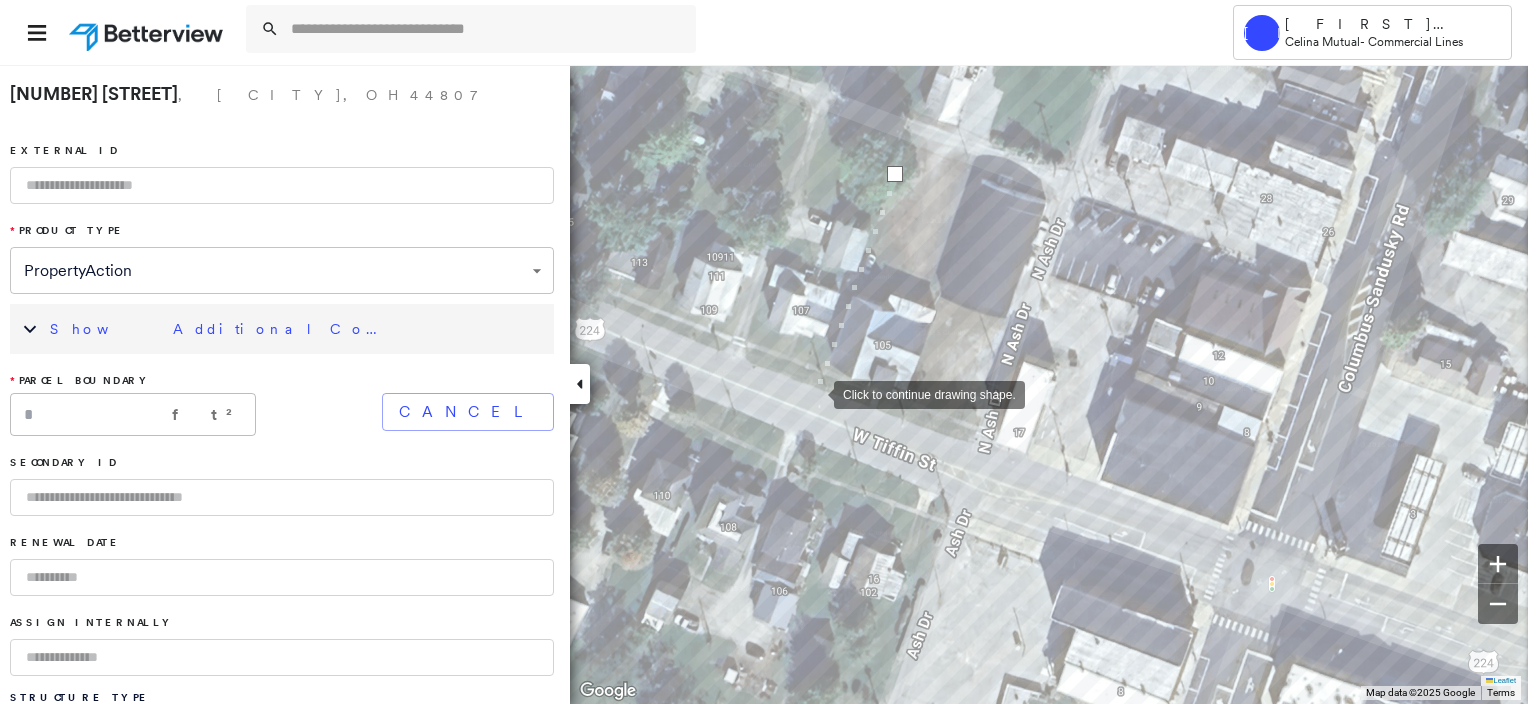 click at bounding box center [814, 393] 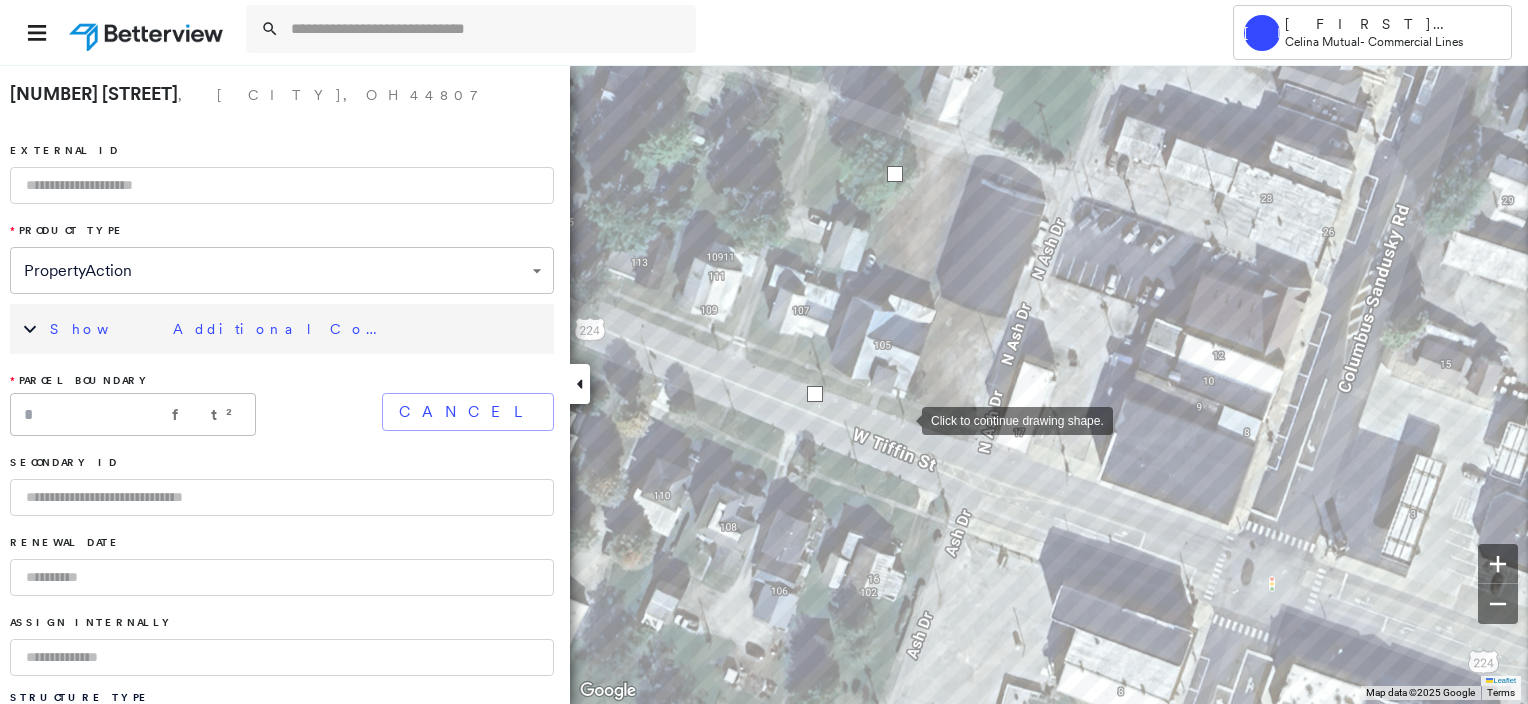 click at bounding box center (902, 419) 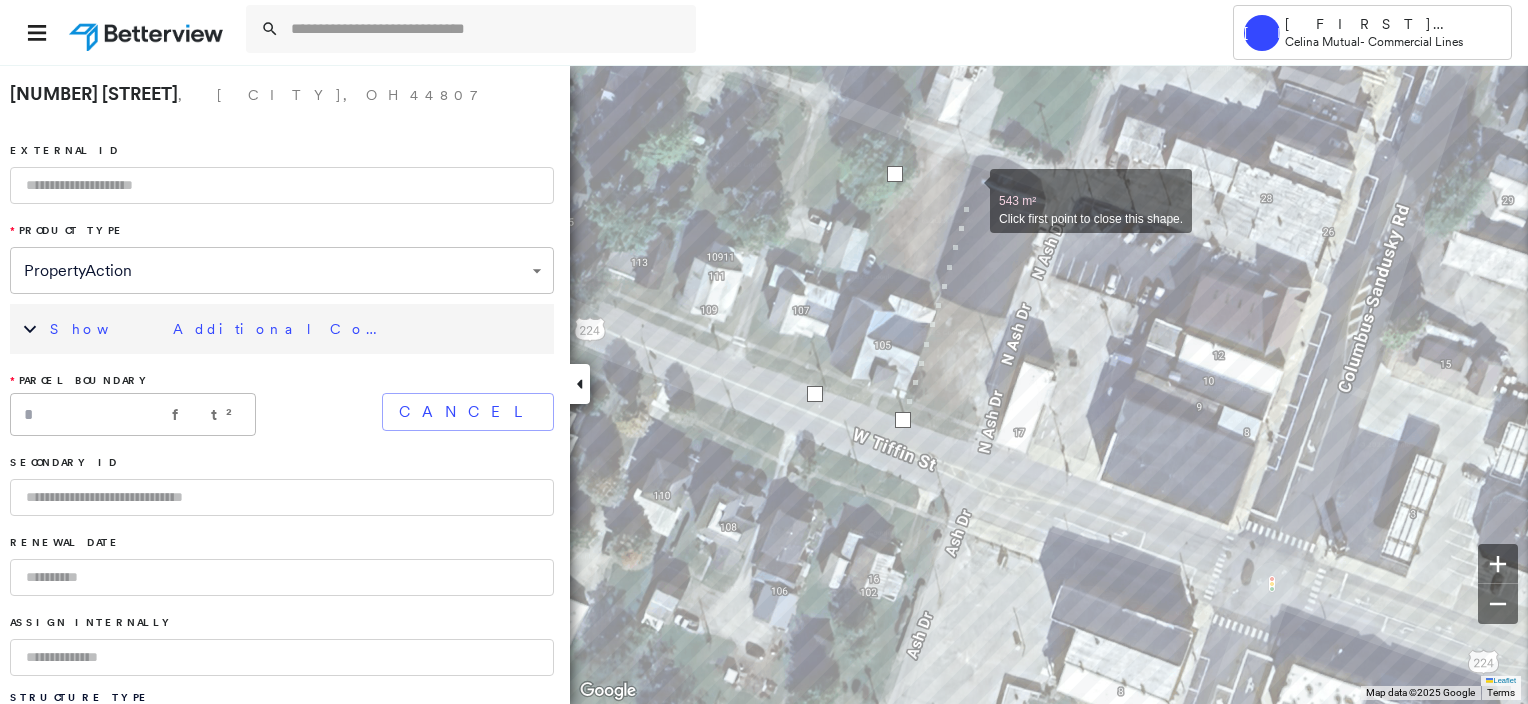 click at bounding box center (970, 190) 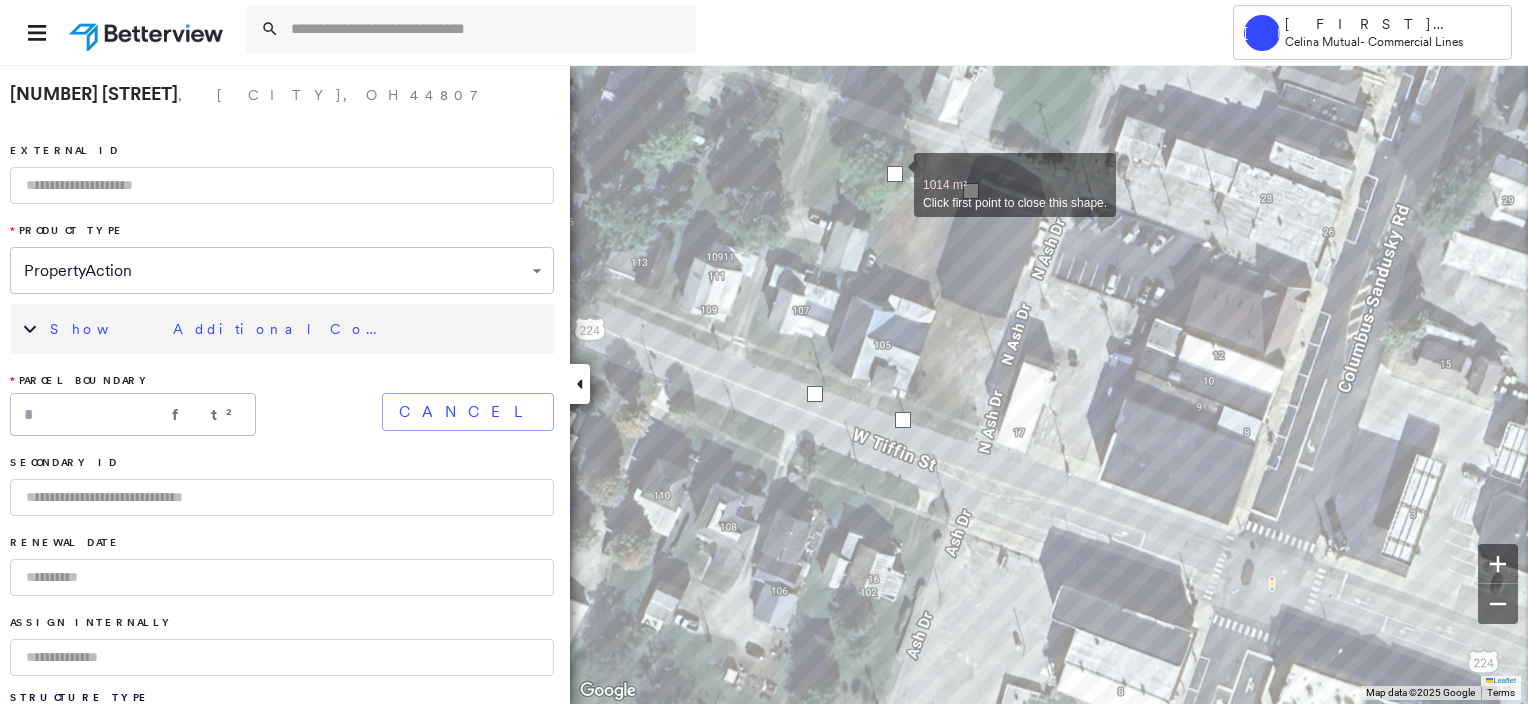 click at bounding box center (895, 174) 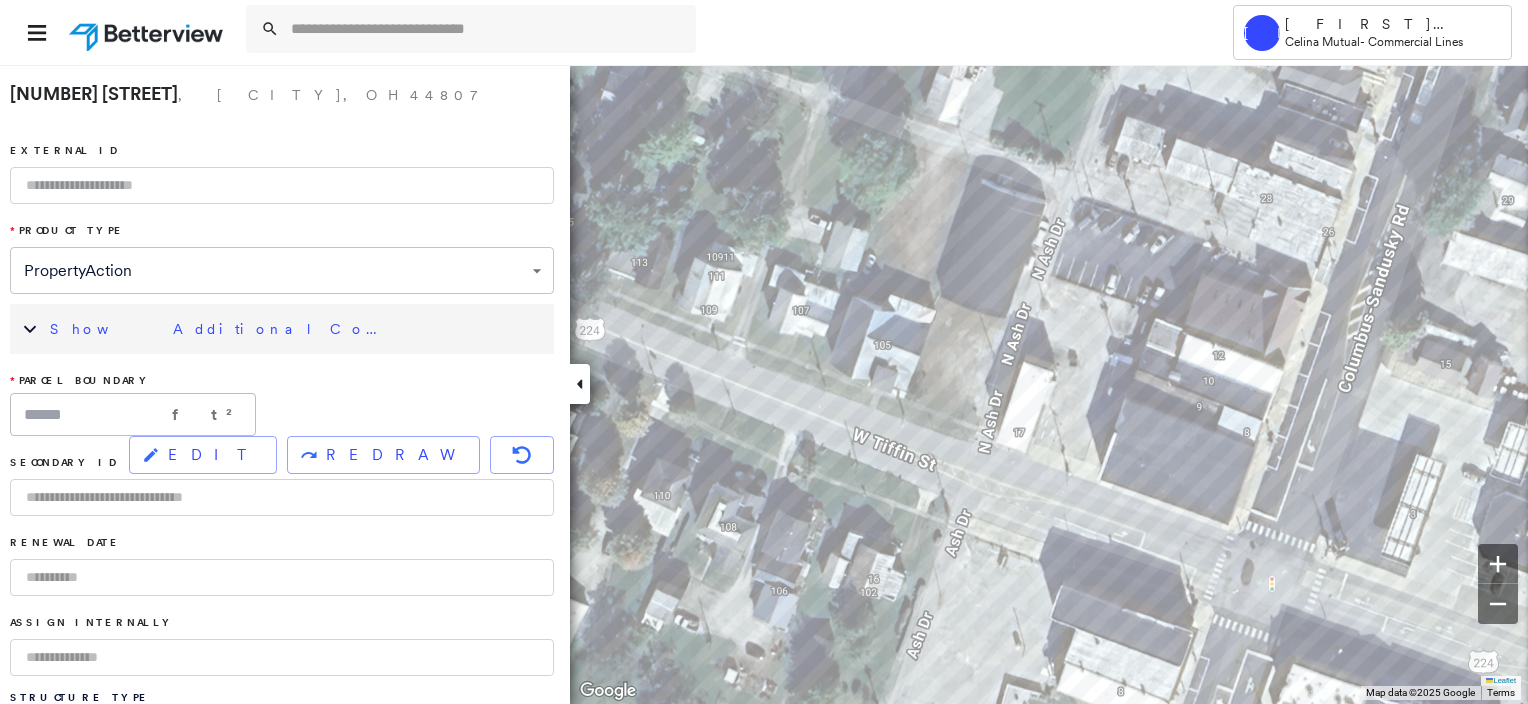 click at bounding box center (282, 185) 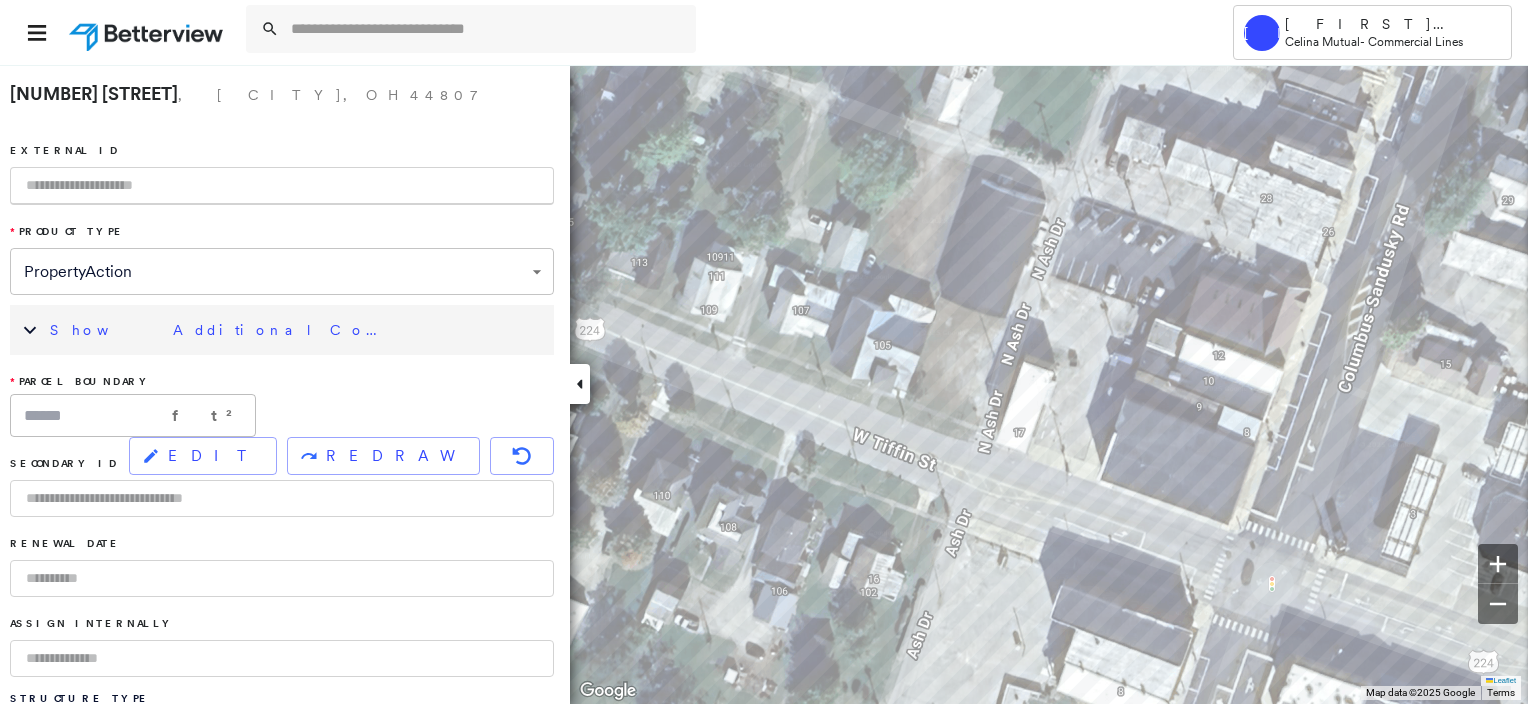 paste on "*********" 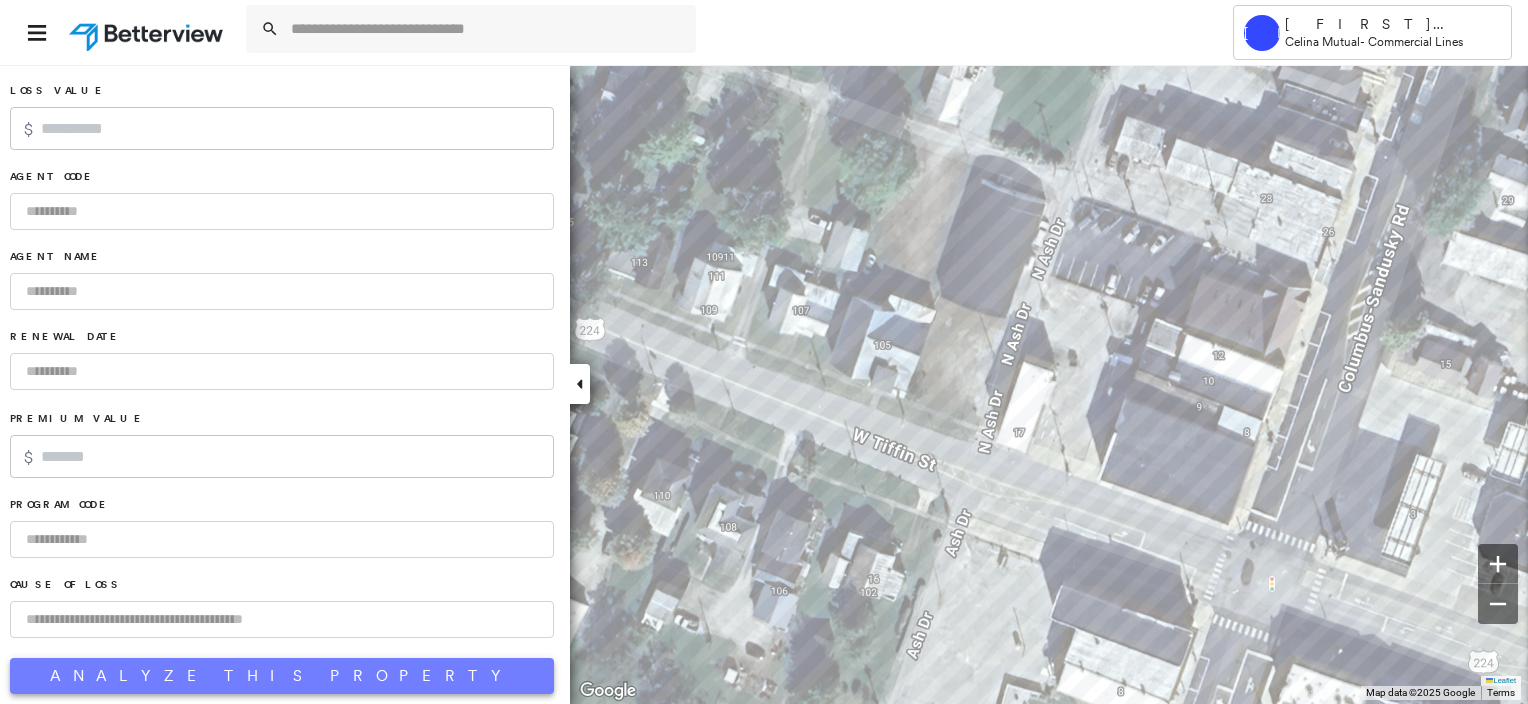 type on "*********" 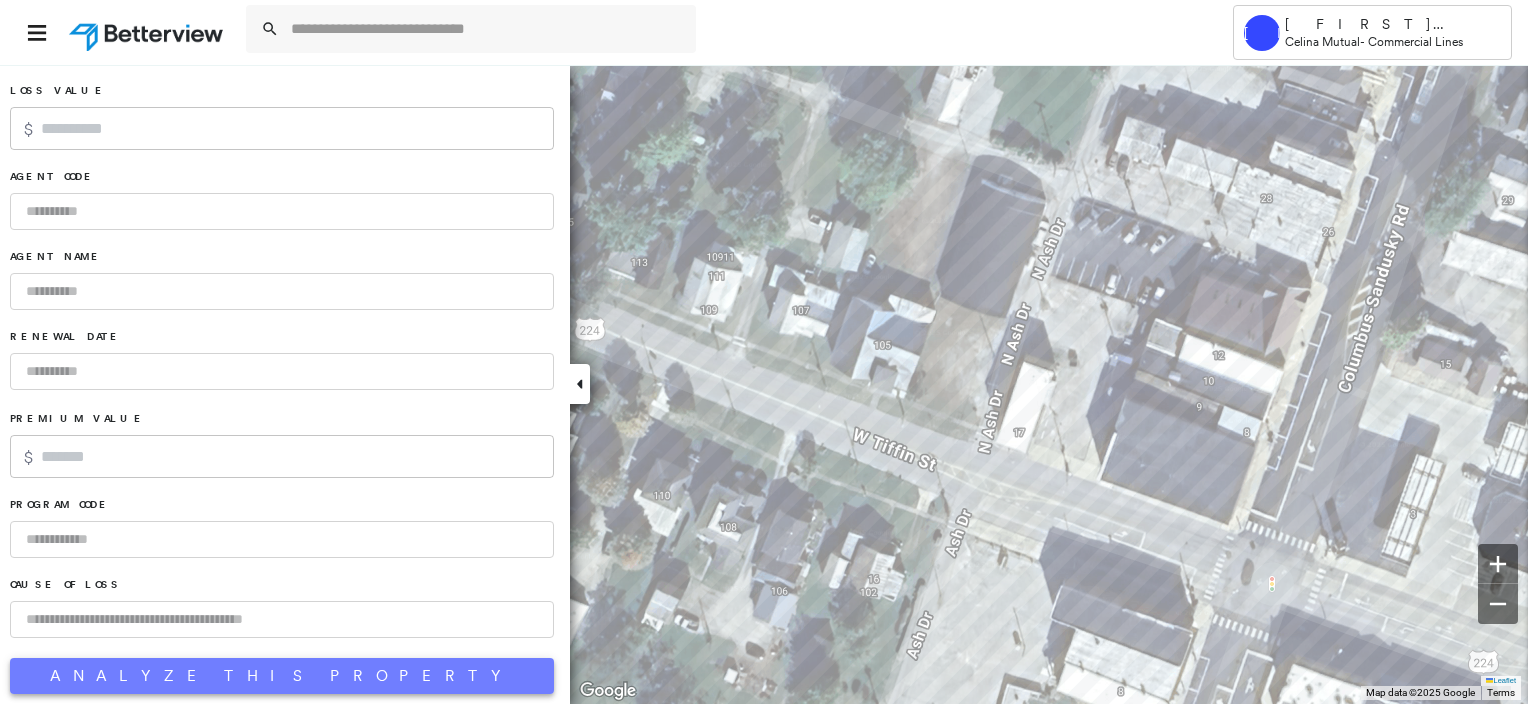 scroll, scrollTop: 1336, scrollLeft: 0, axis: vertical 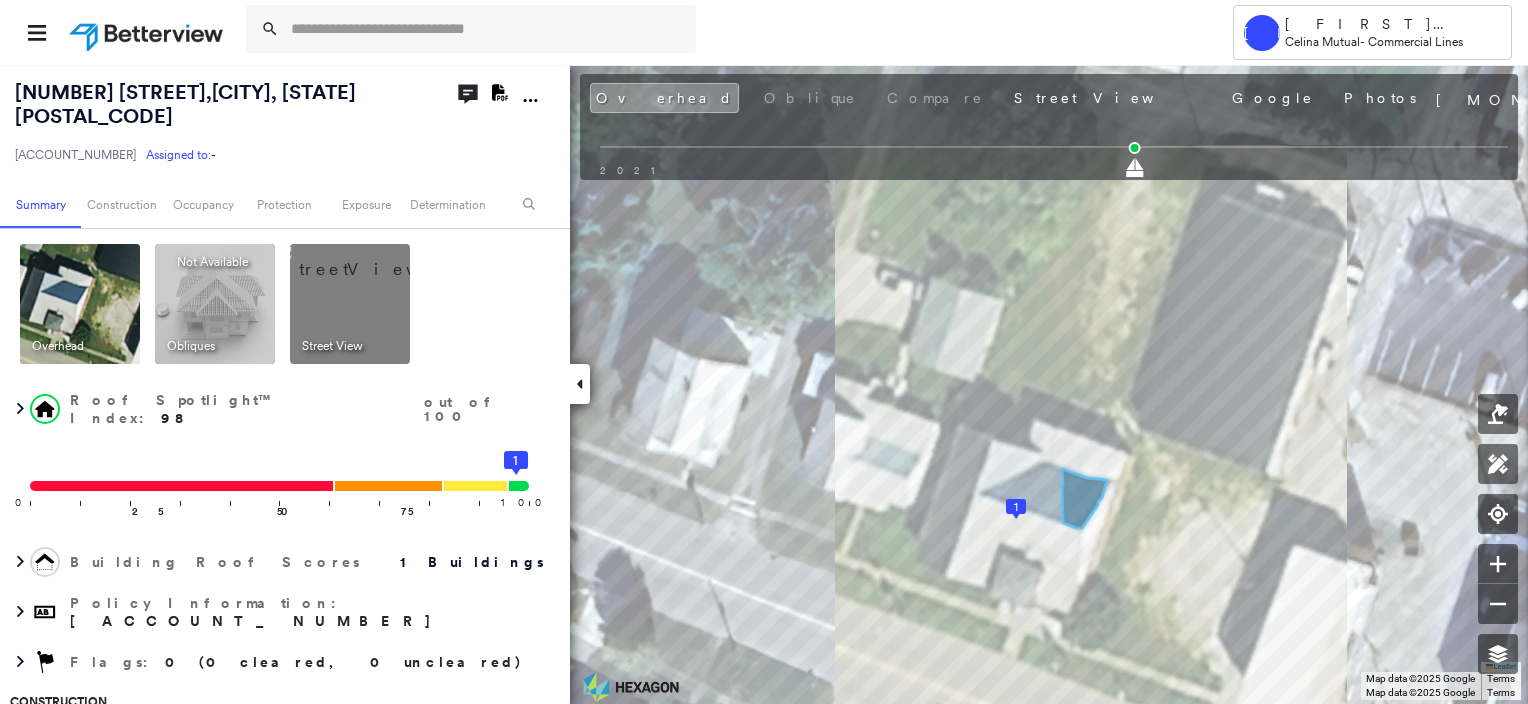 click at bounding box center [374, 259] 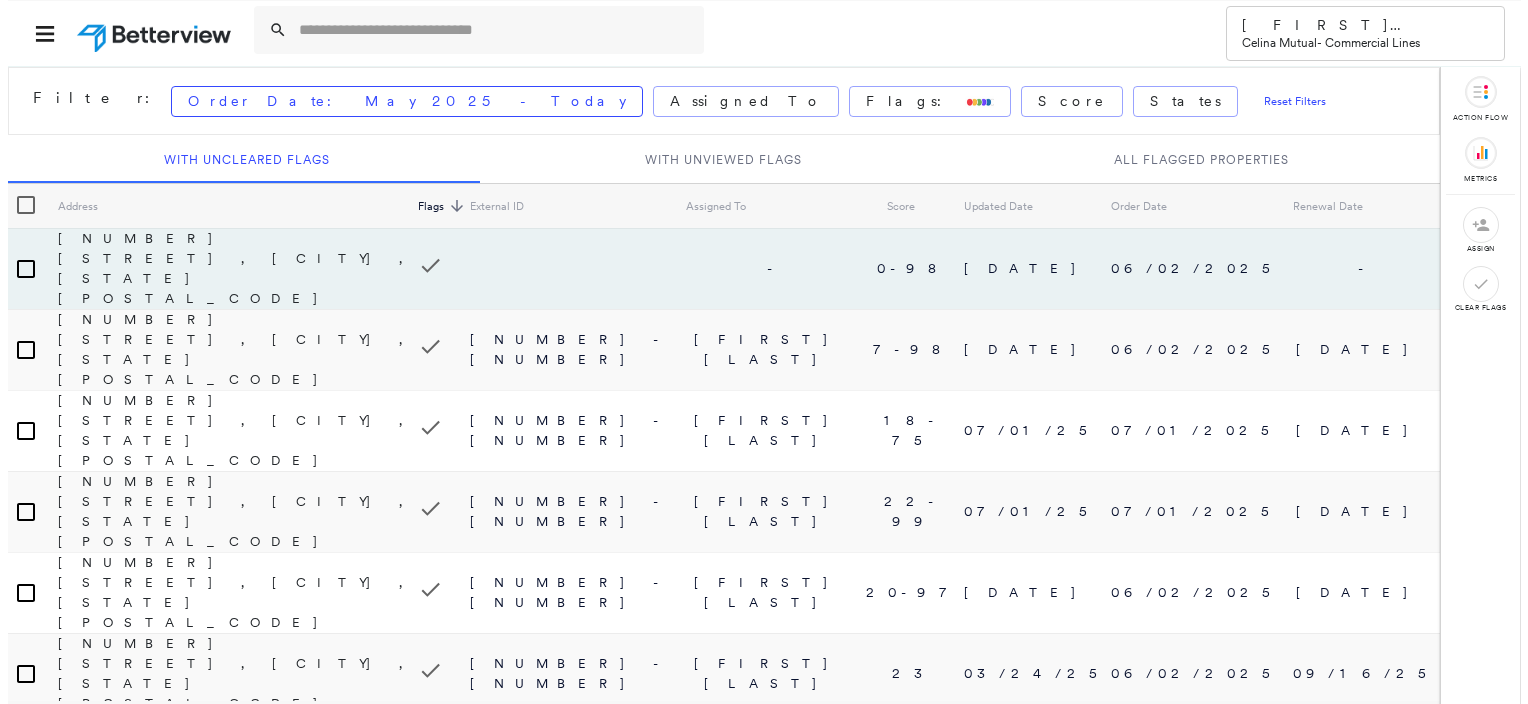 scroll, scrollTop: 0, scrollLeft: 0, axis: both 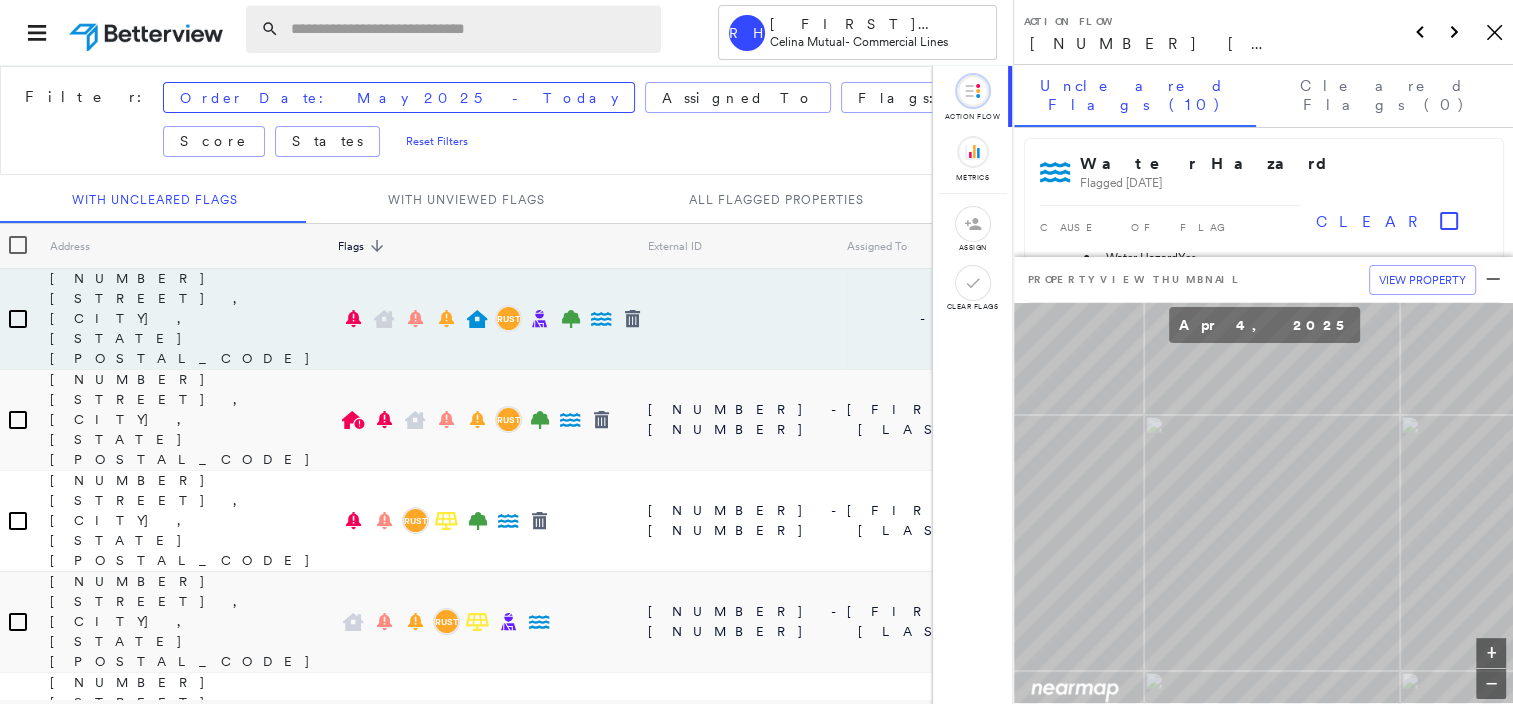 click at bounding box center (470, 29) 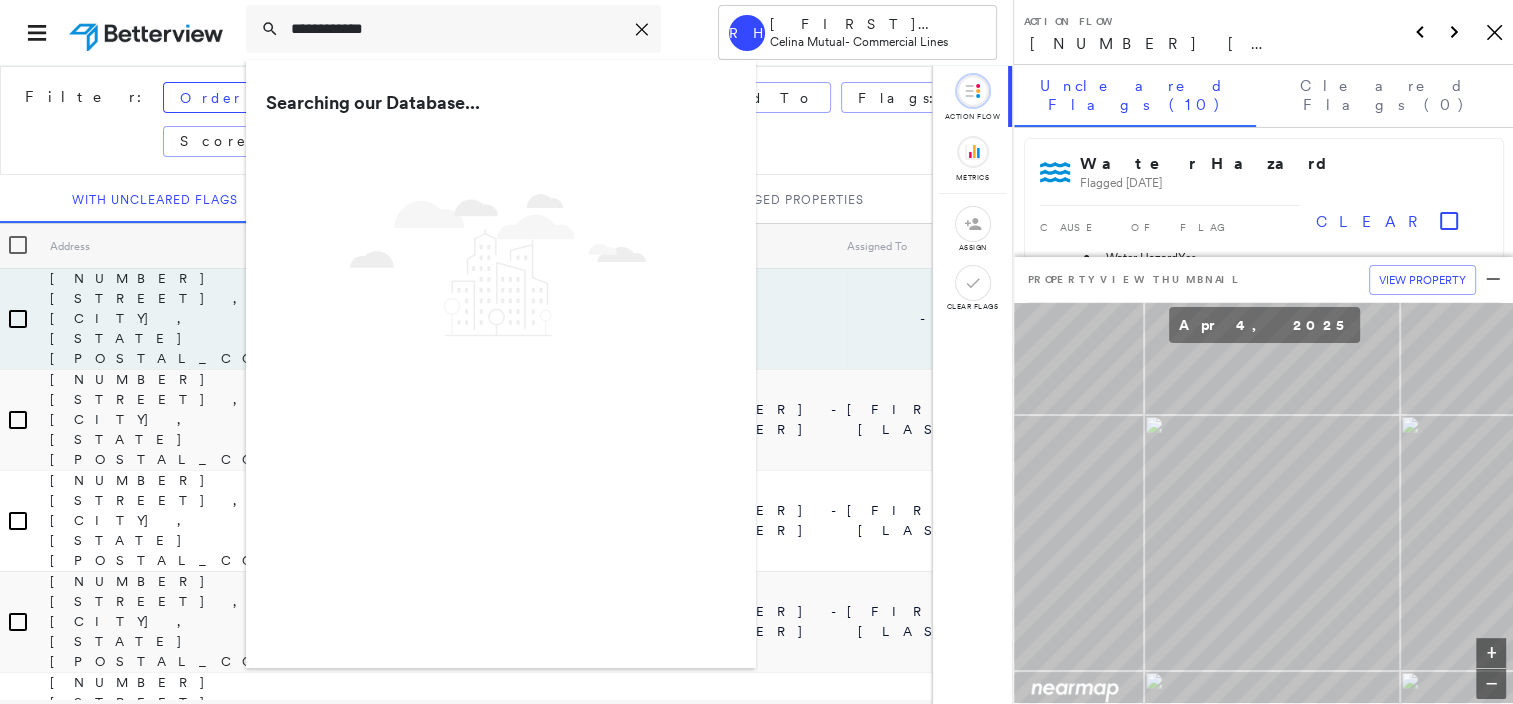 type on "**********" 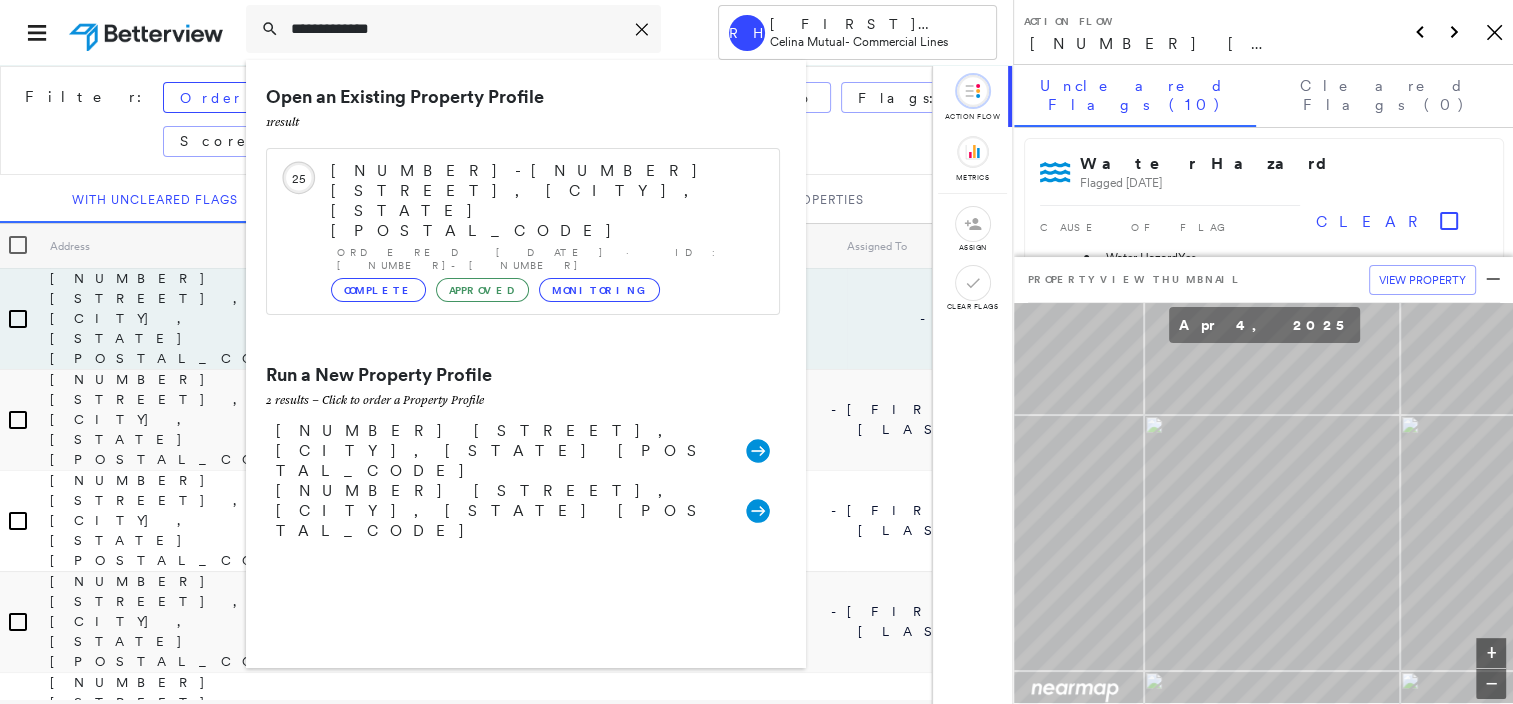 drag, startPoint x: 389, startPoint y: 24, endPoint x: 223, endPoint y: 44, distance: 167.20049 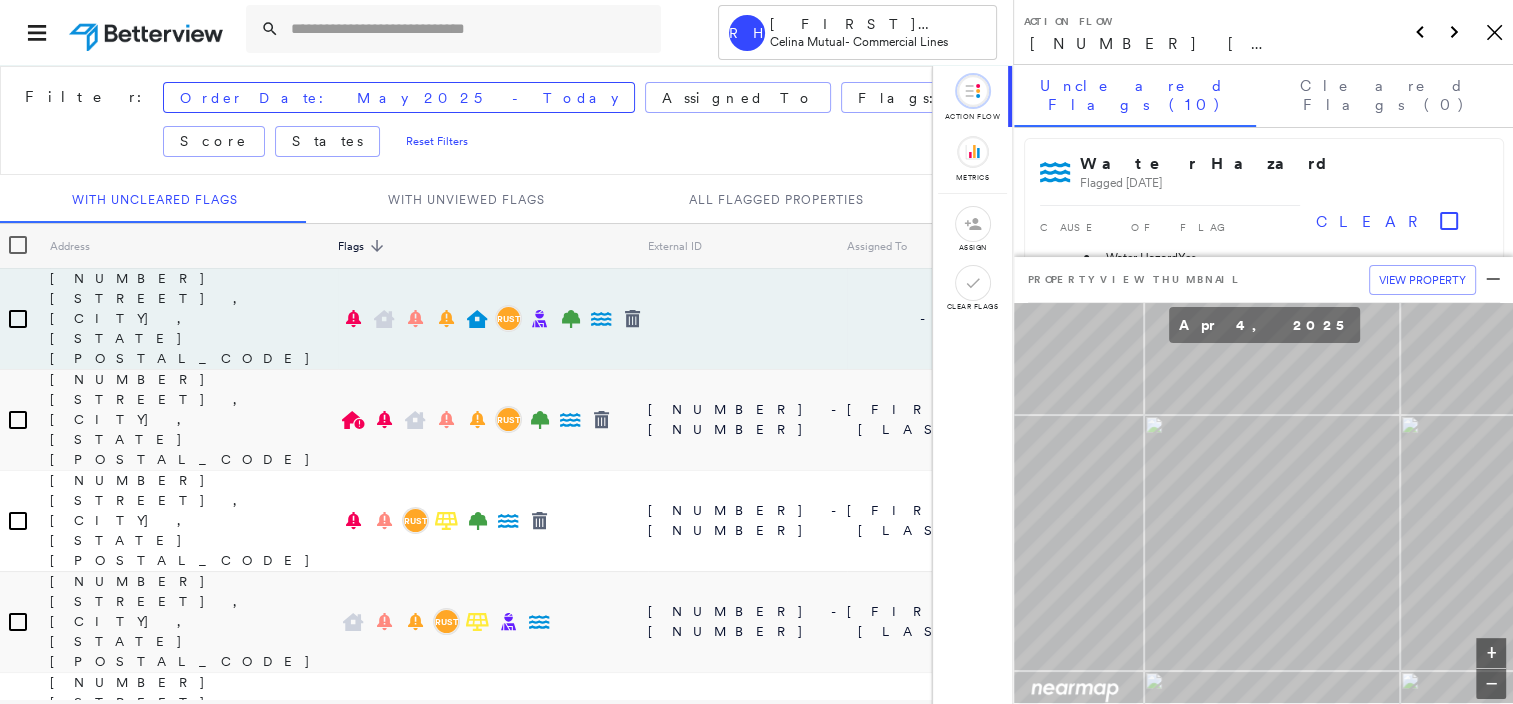 paste on "*********" 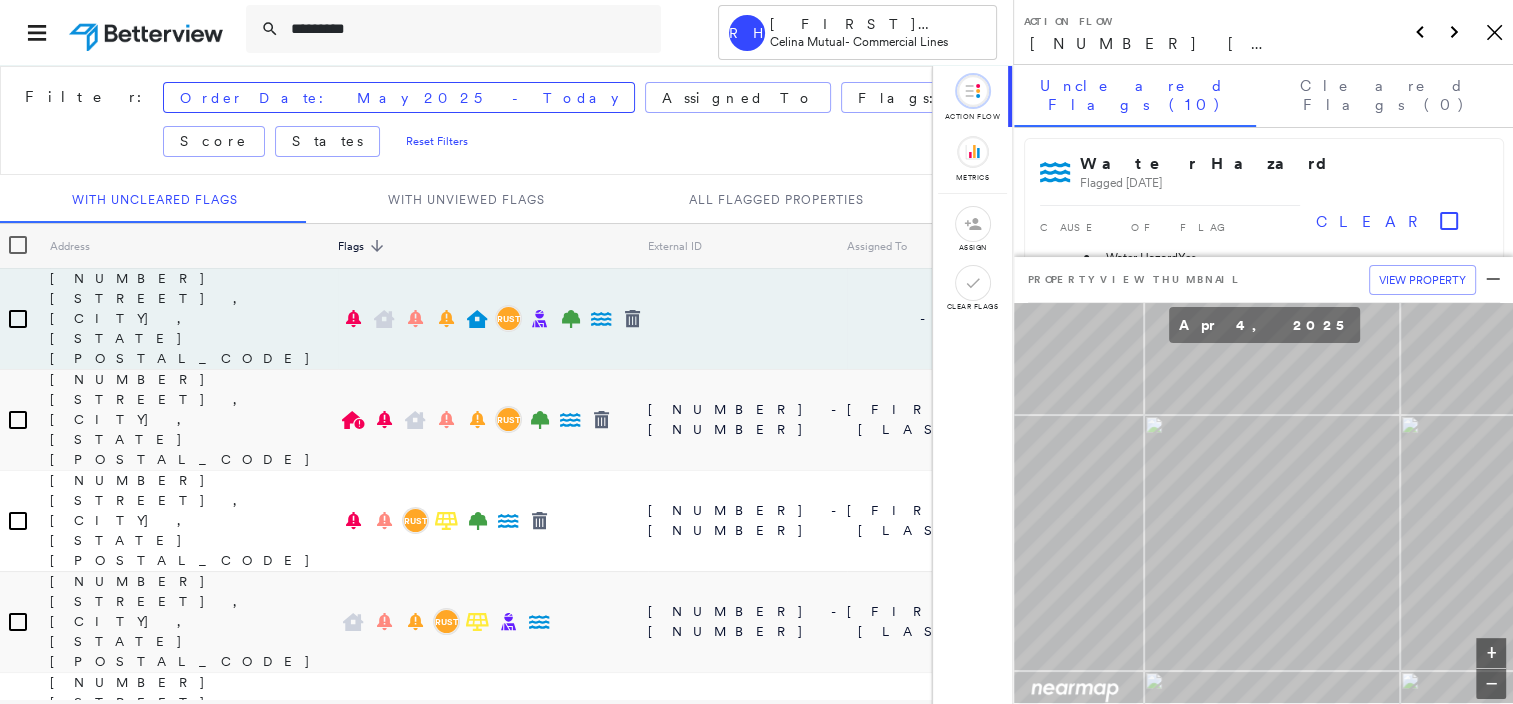 type on "*********" 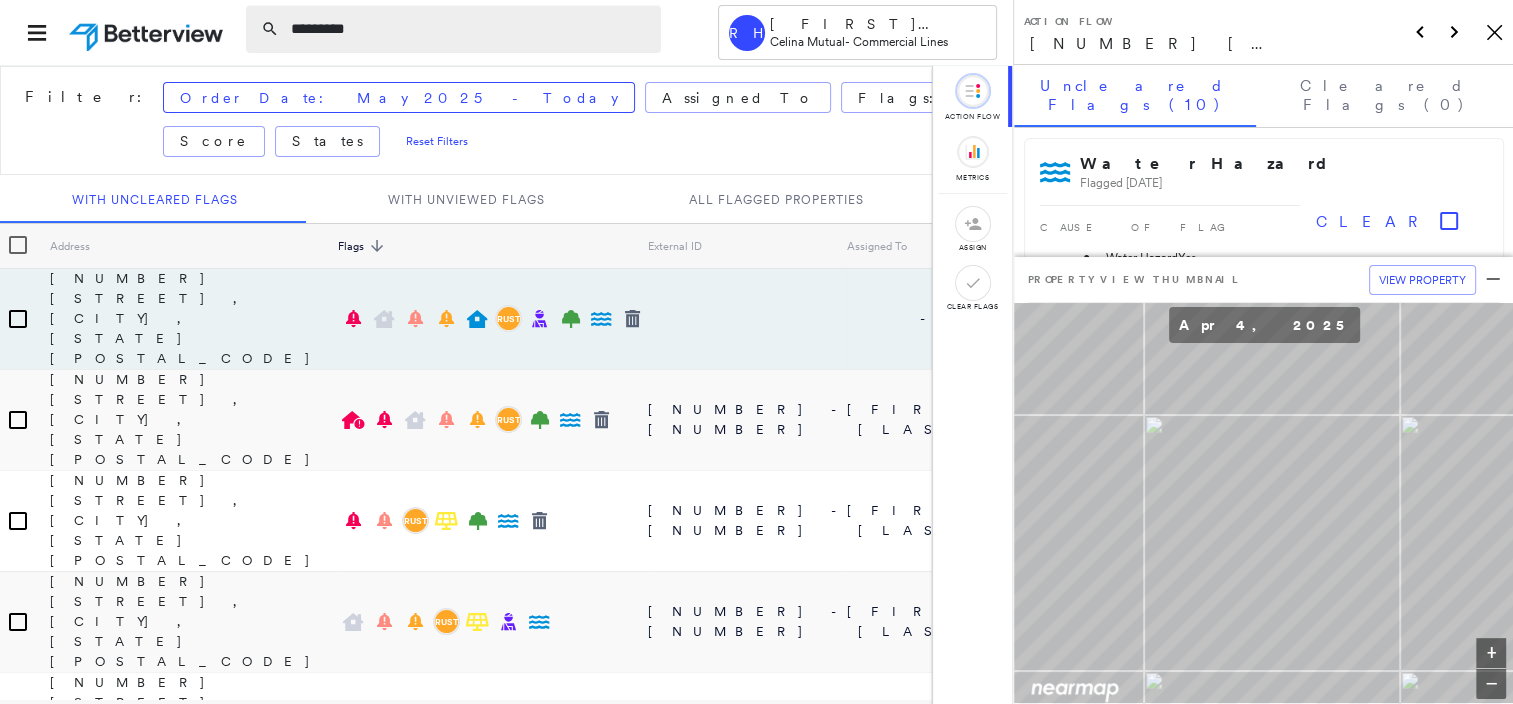 click on "*********" at bounding box center (470, 29) 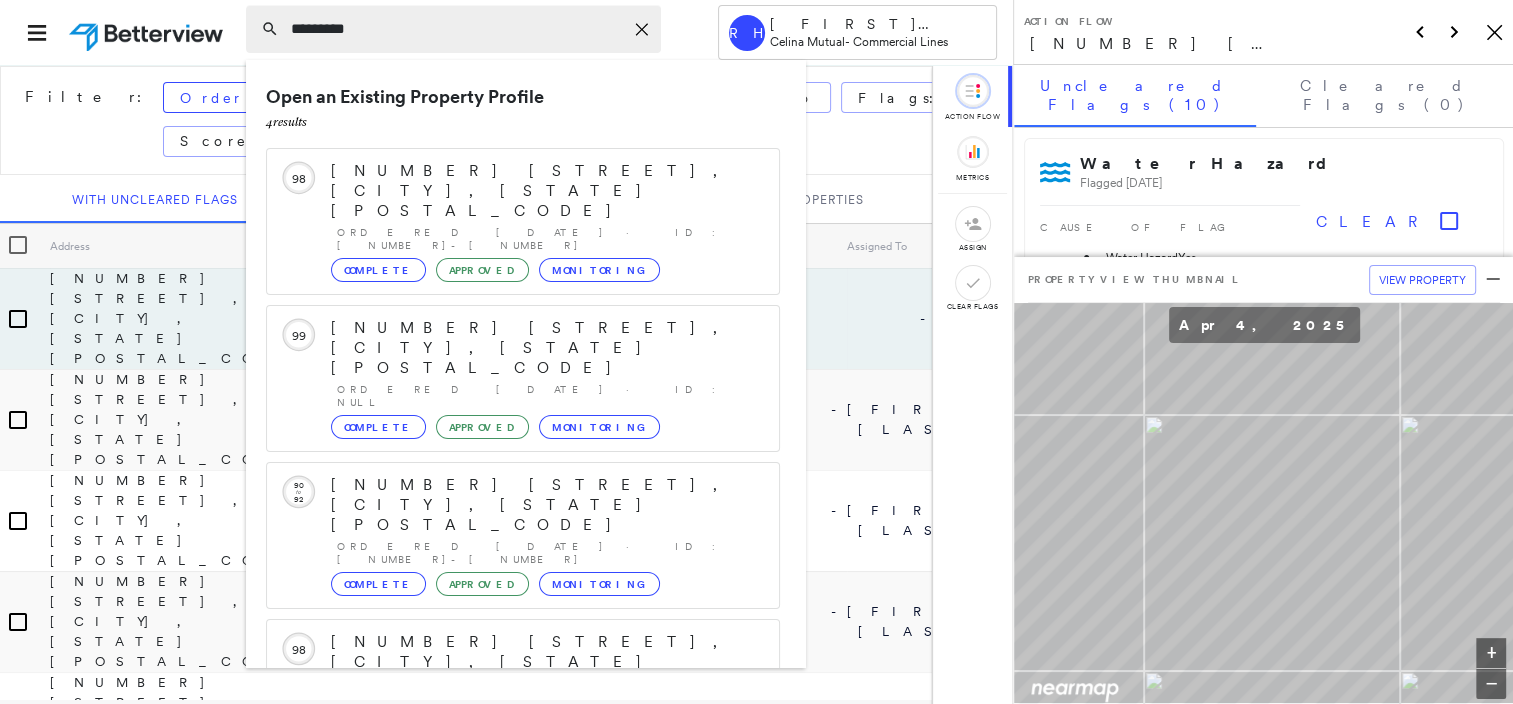 click on "*********" at bounding box center [457, 29] 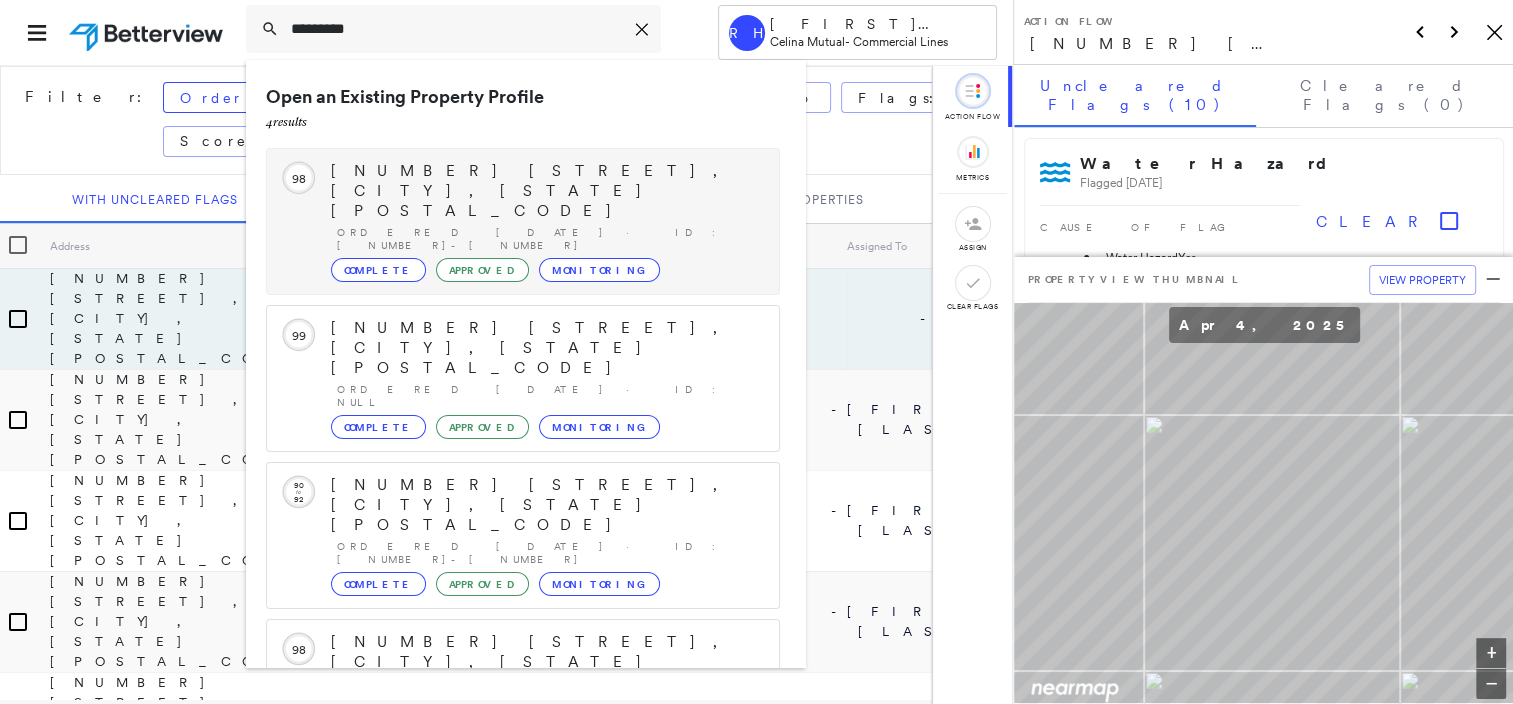 click on "[NUMBER] [STREET], [CITY], [STATE] [POSTAL_CODE]" at bounding box center [545, 191] 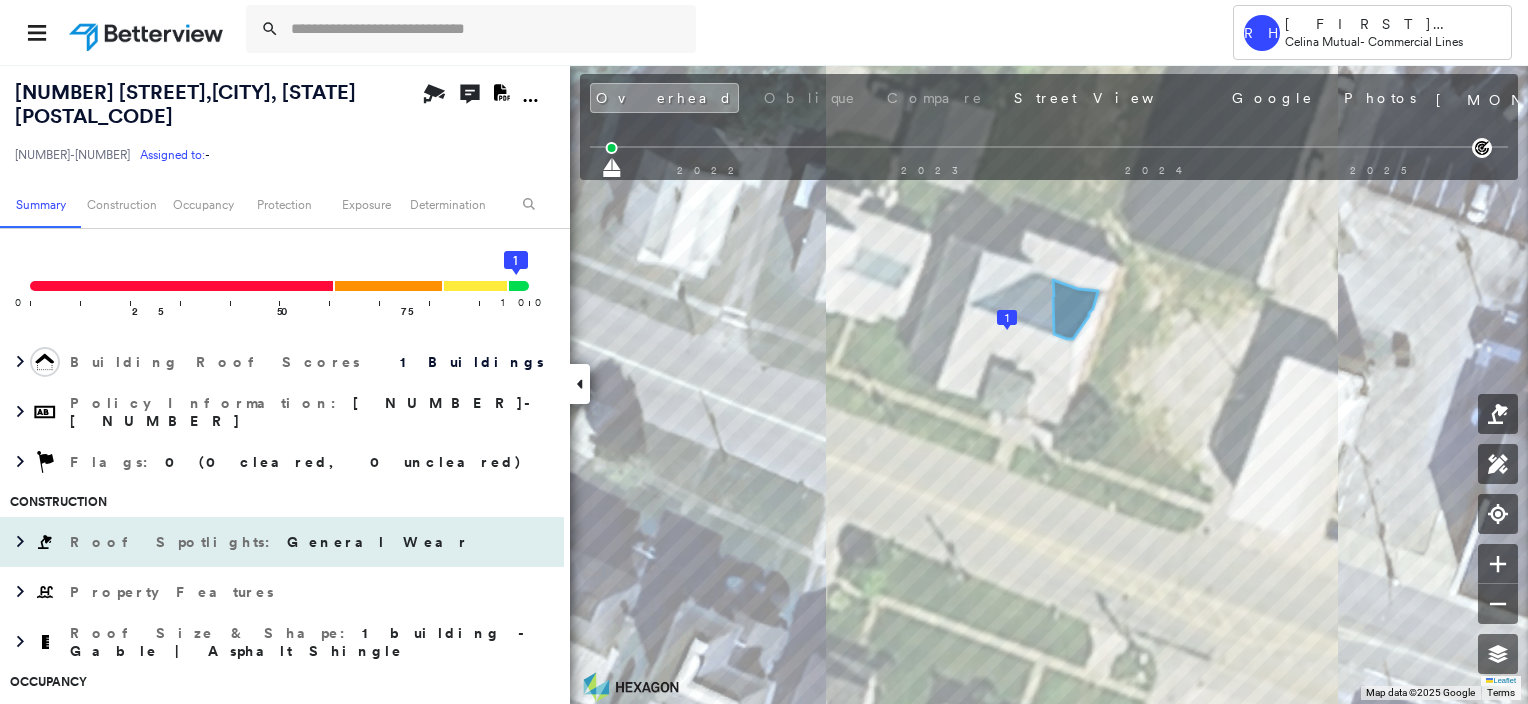 scroll, scrollTop: 100, scrollLeft: 0, axis: vertical 